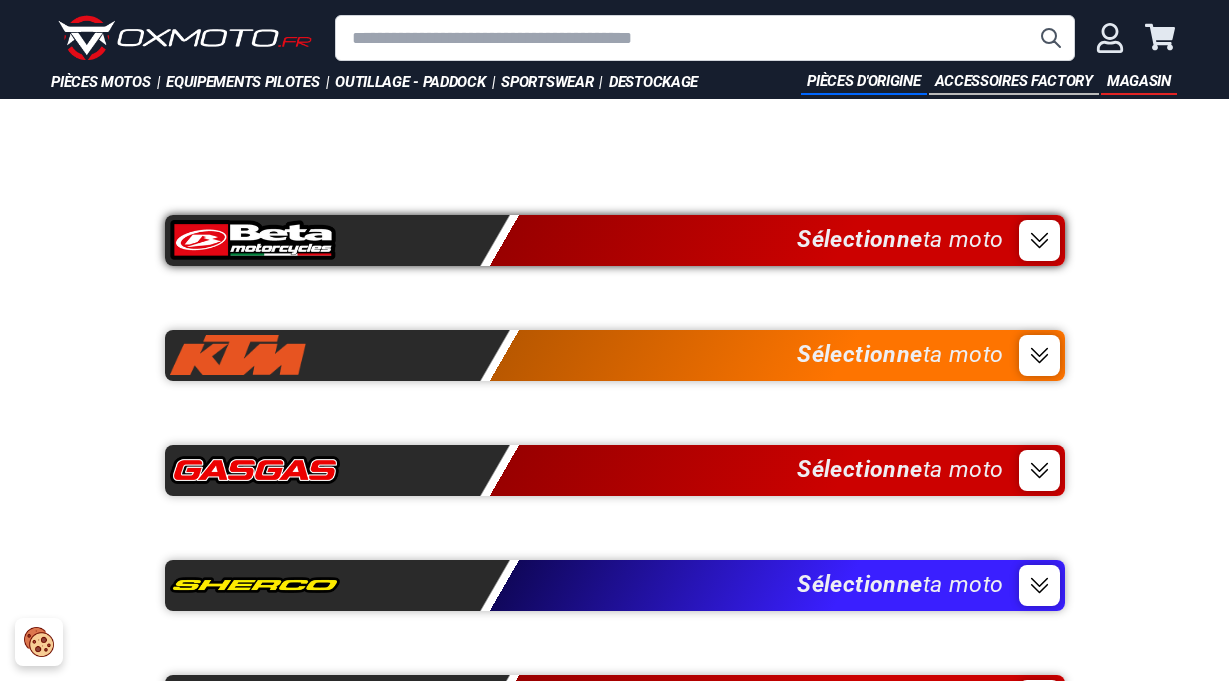 scroll, scrollTop: 0, scrollLeft: 0, axis: both 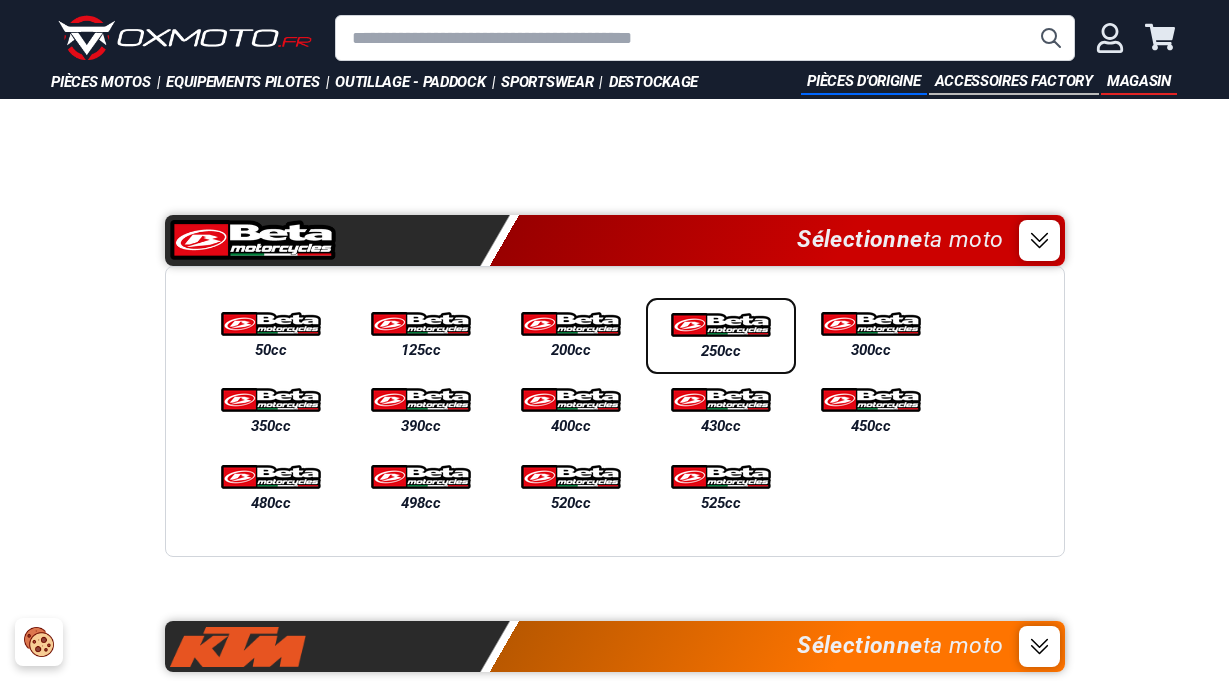 click at bounding box center [721, 325] 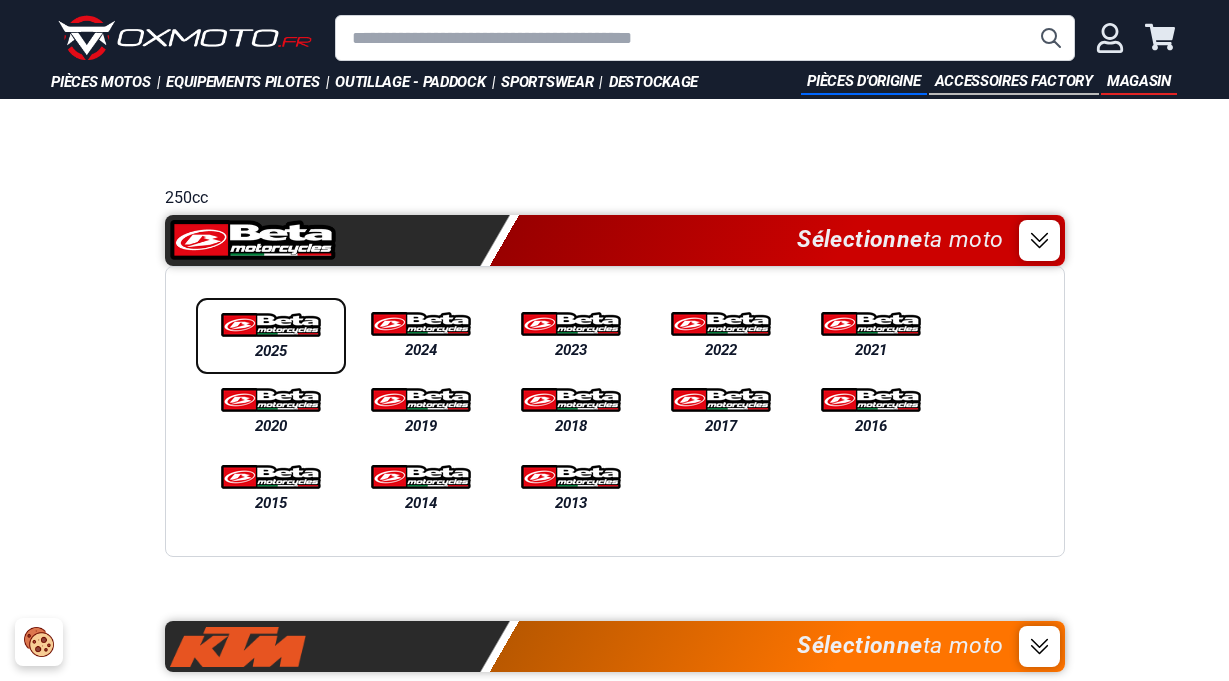 click at bounding box center [271, 325] 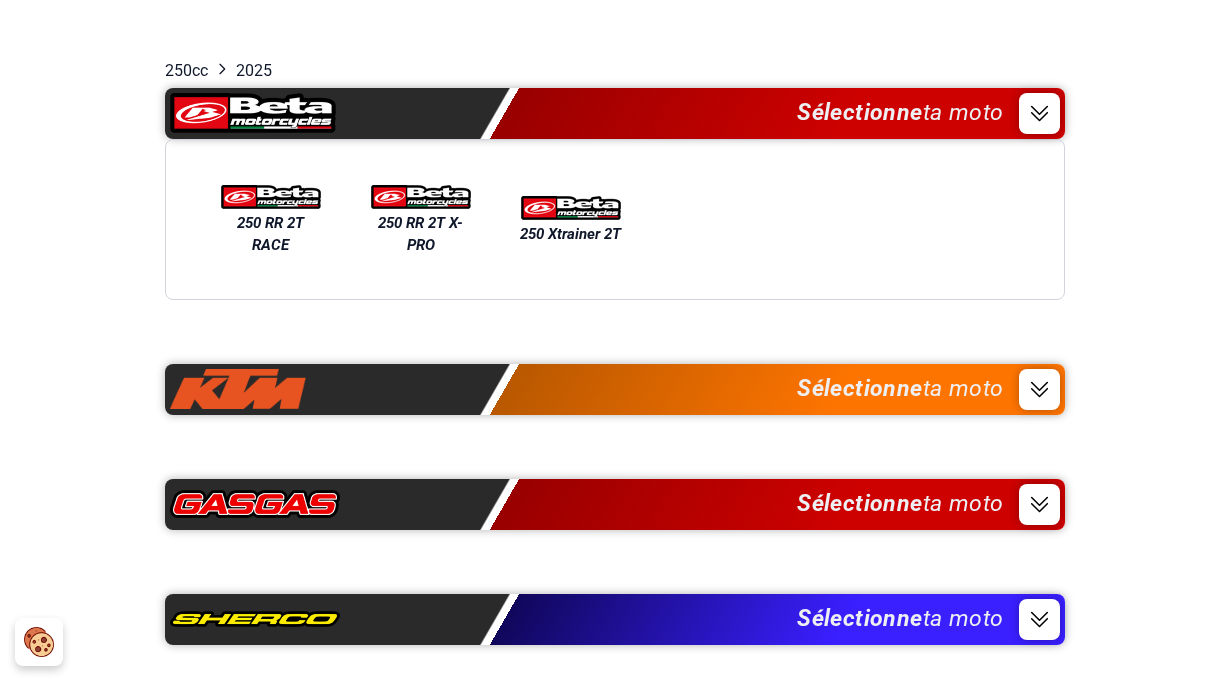 scroll, scrollTop: 0, scrollLeft: 0, axis: both 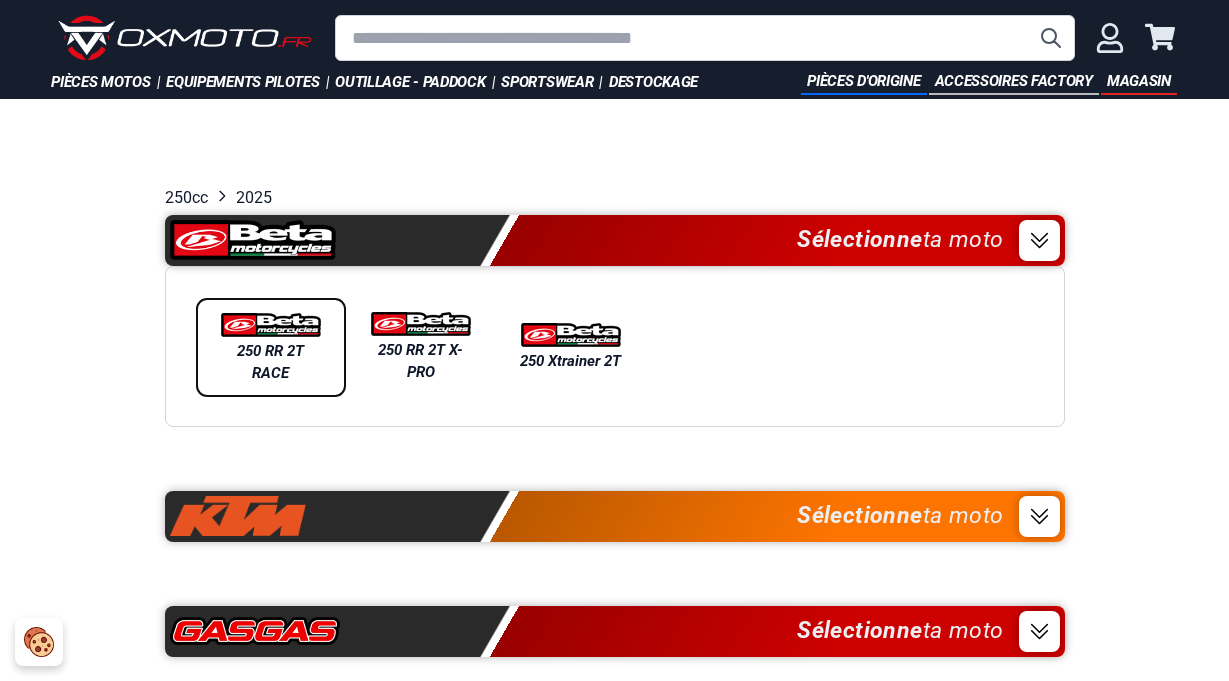 click at bounding box center (271, 325) 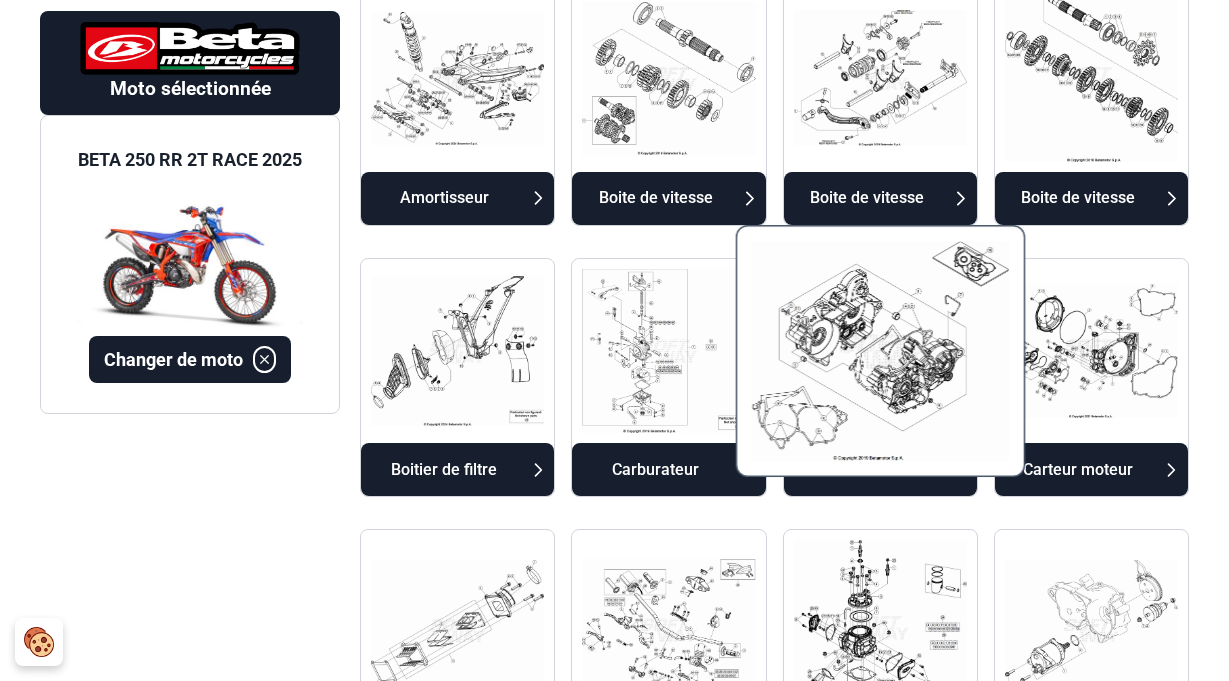 scroll, scrollTop: 300, scrollLeft: 0, axis: vertical 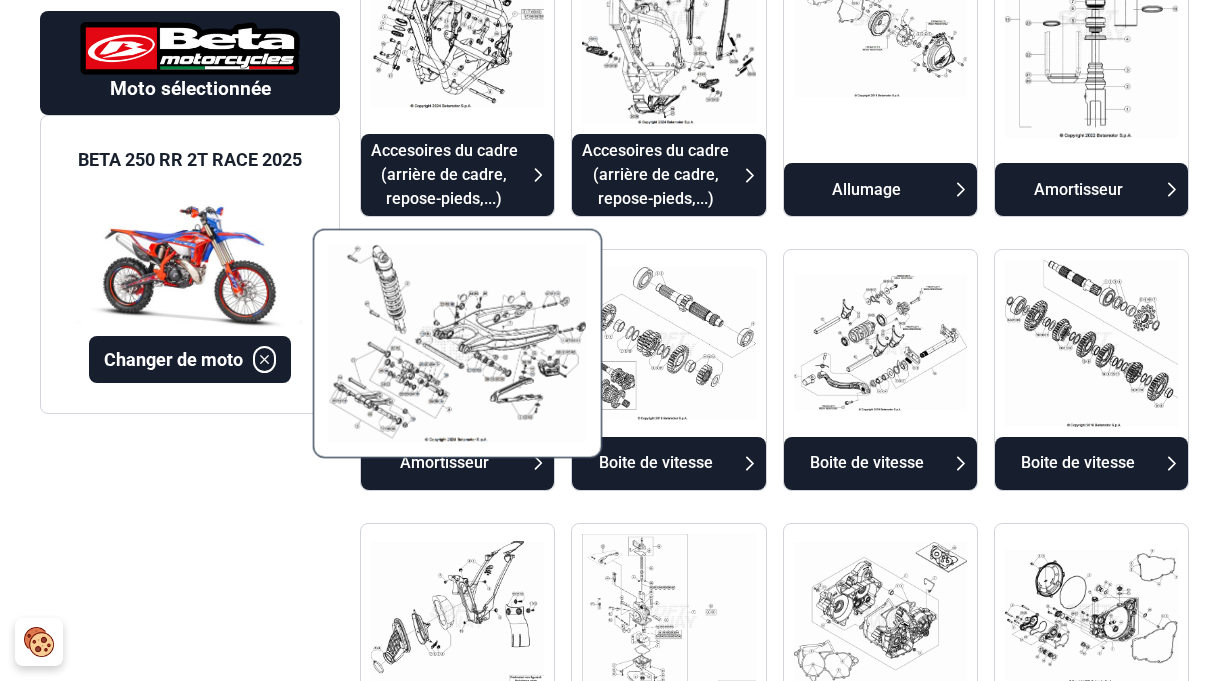 click at bounding box center (458, 344) 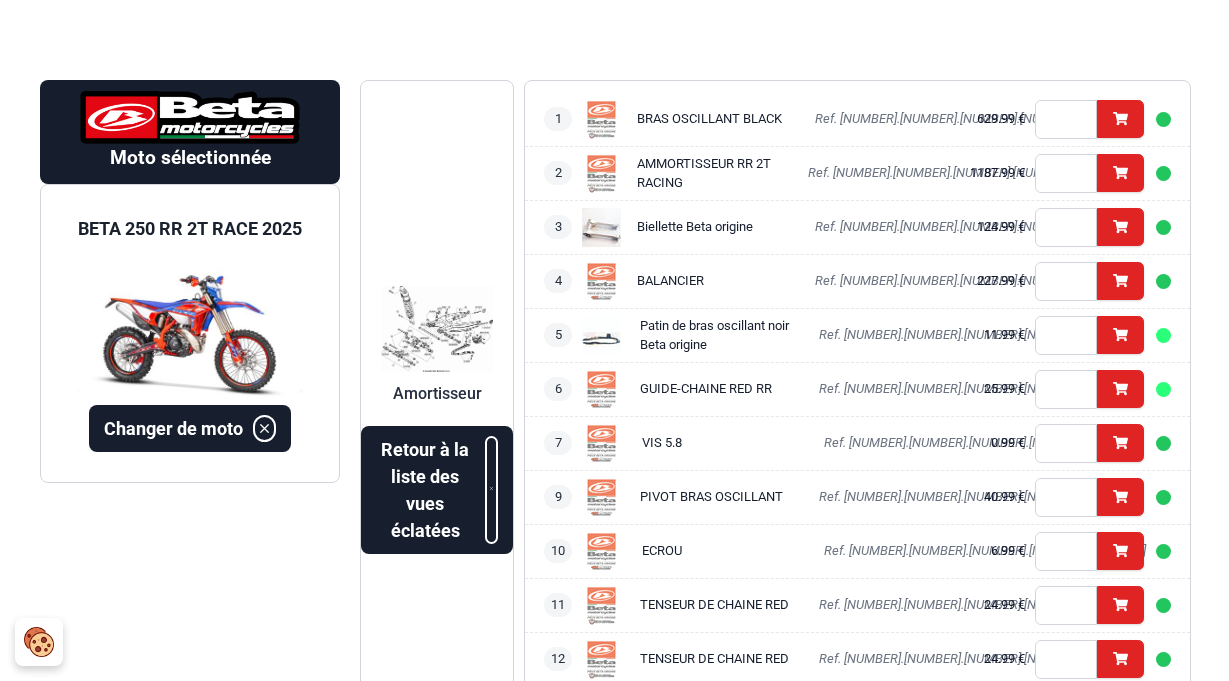 scroll, scrollTop: 66, scrollLeft: 0, axis: vertical 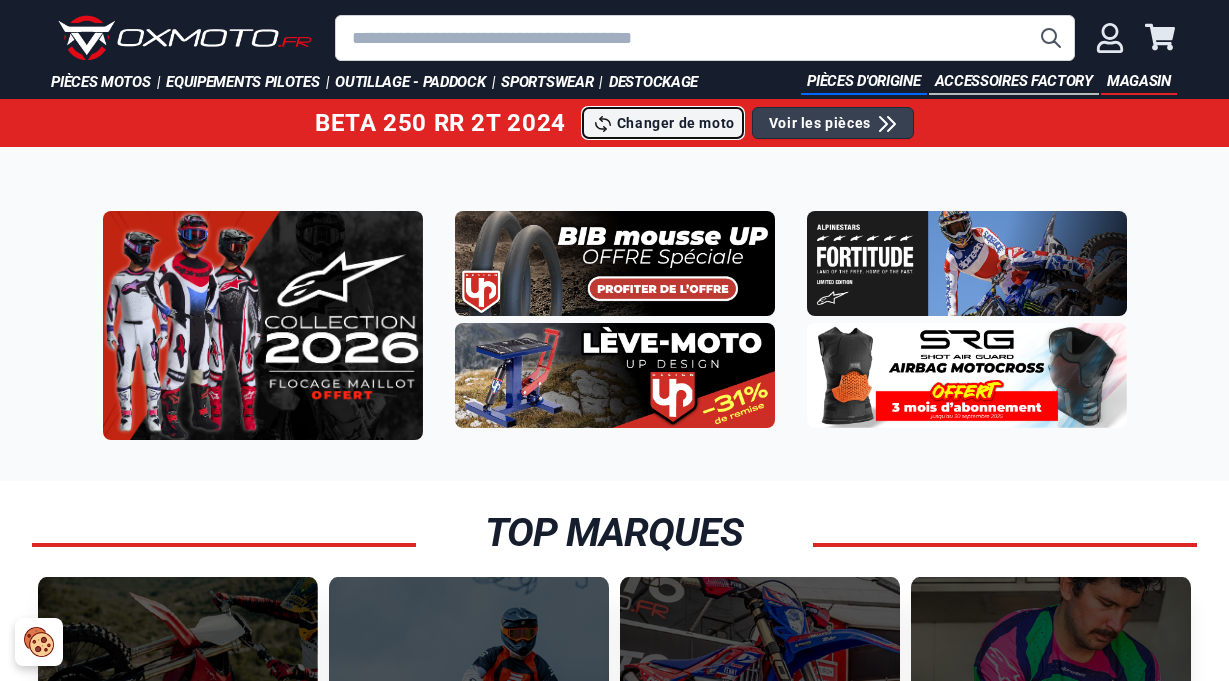 click on "Changer de moto" at bounding box center (676, 123) 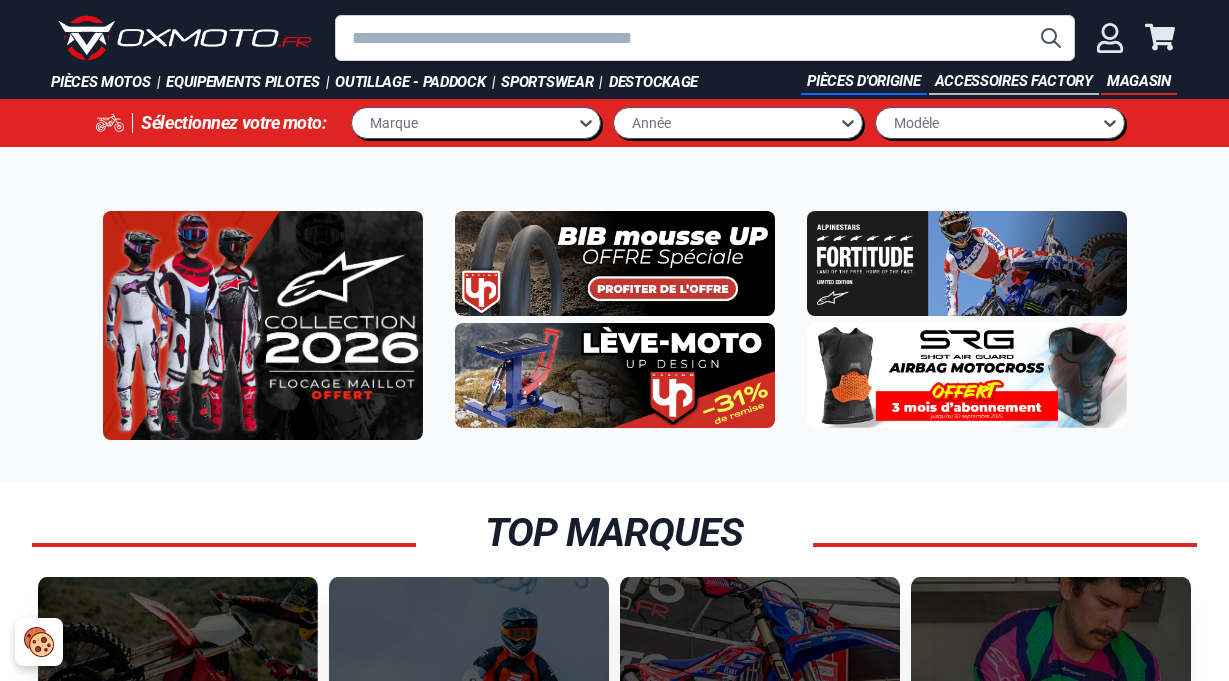 scroll, scrollTop: 0, scrollLeft: 0, axis: both 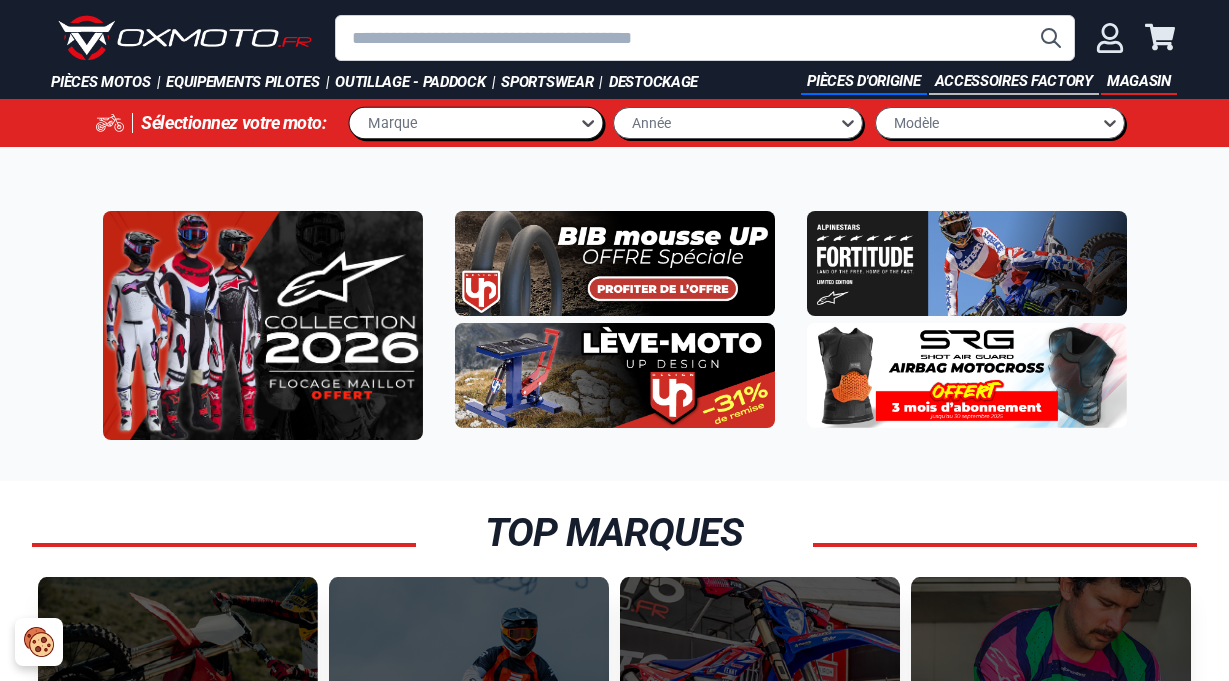 click 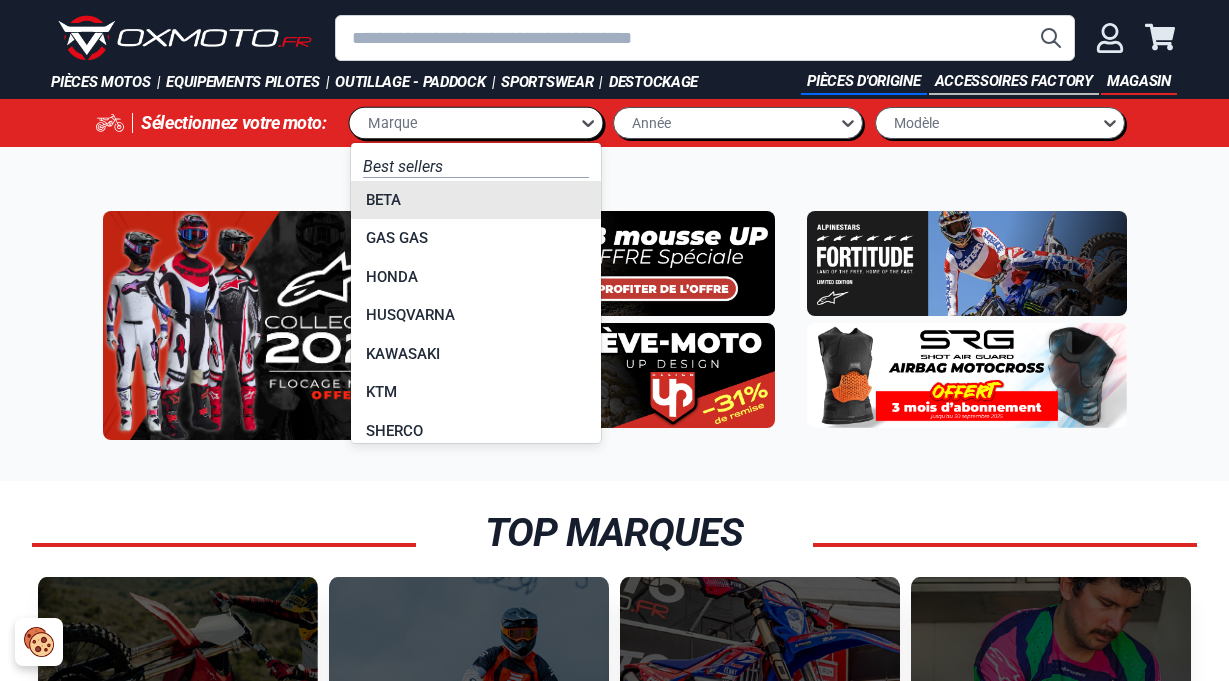click on "BETA" at bounding box center (476, 200) 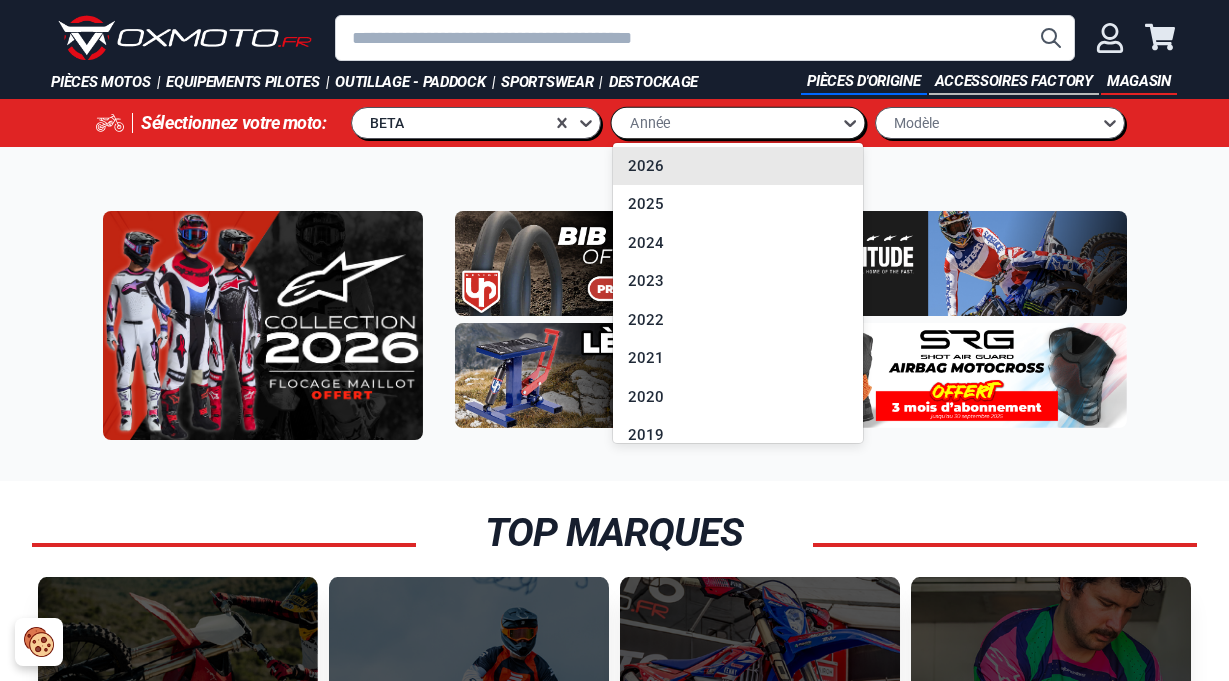click 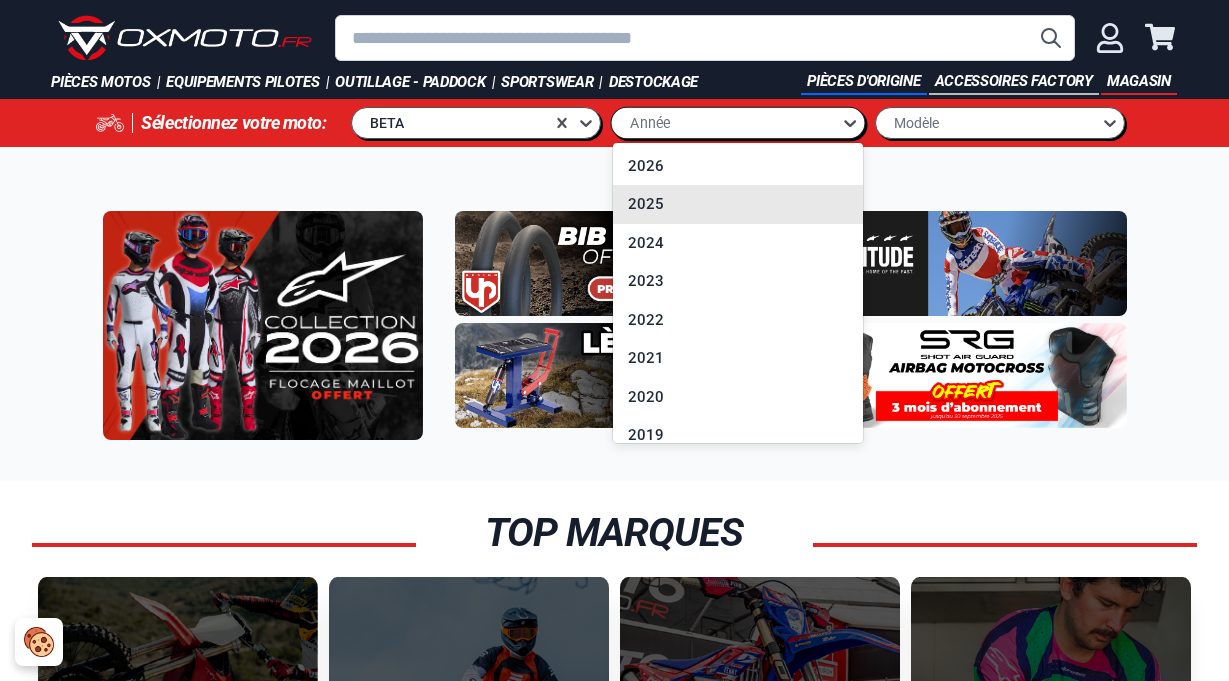 click on "2025" at bounding box center [738, 204] 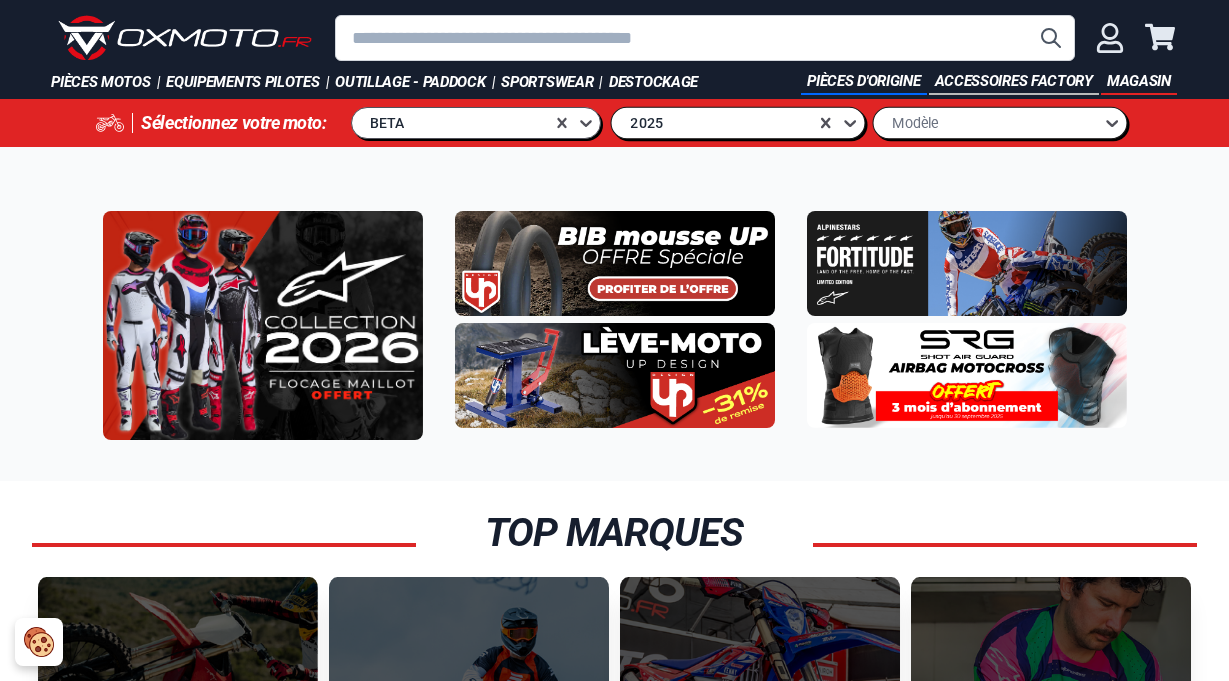 click 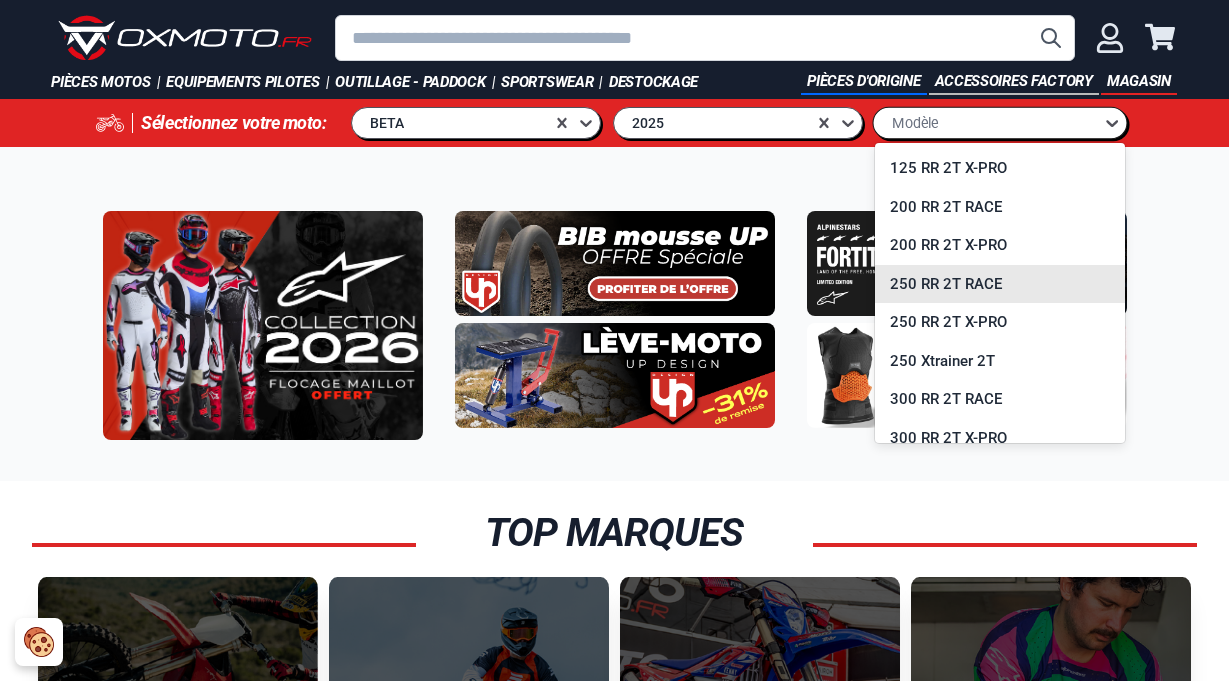 scroll, scrollTop: 100, scrollLeft: 0, axis: vertical 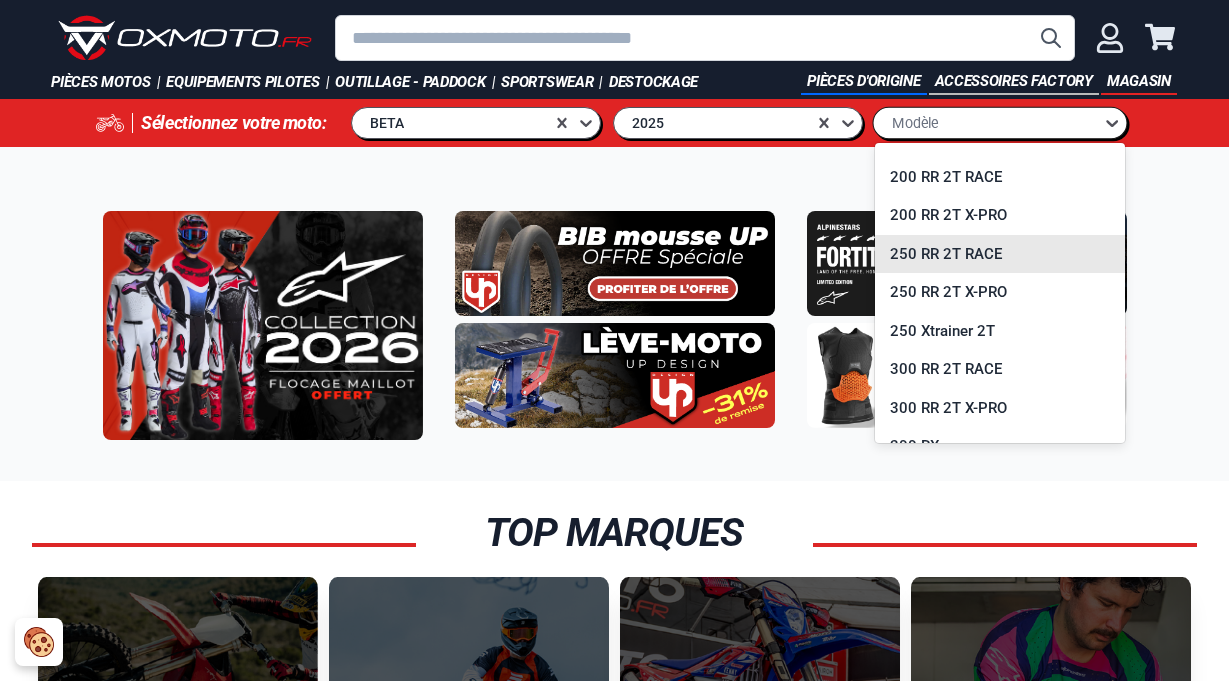 click on "250 RR 2T RACE" at bounding box center (1000, 254) 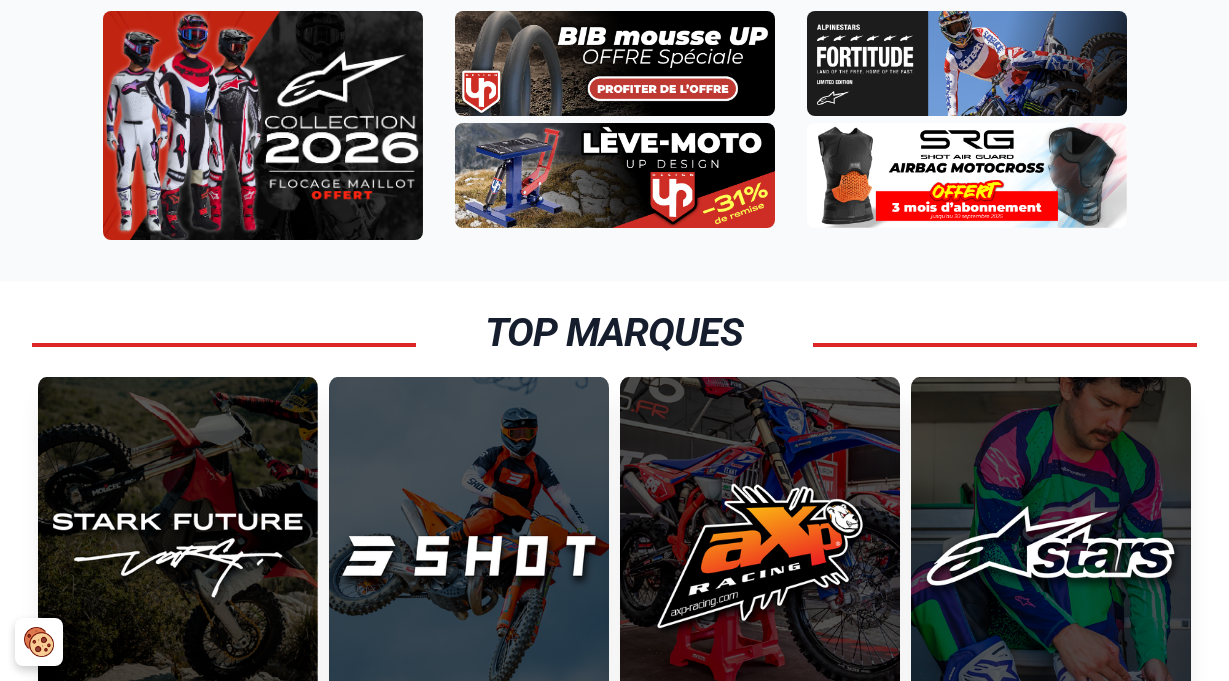 scroll, scrollTop: 0, scrollLeft: 0, axis: both 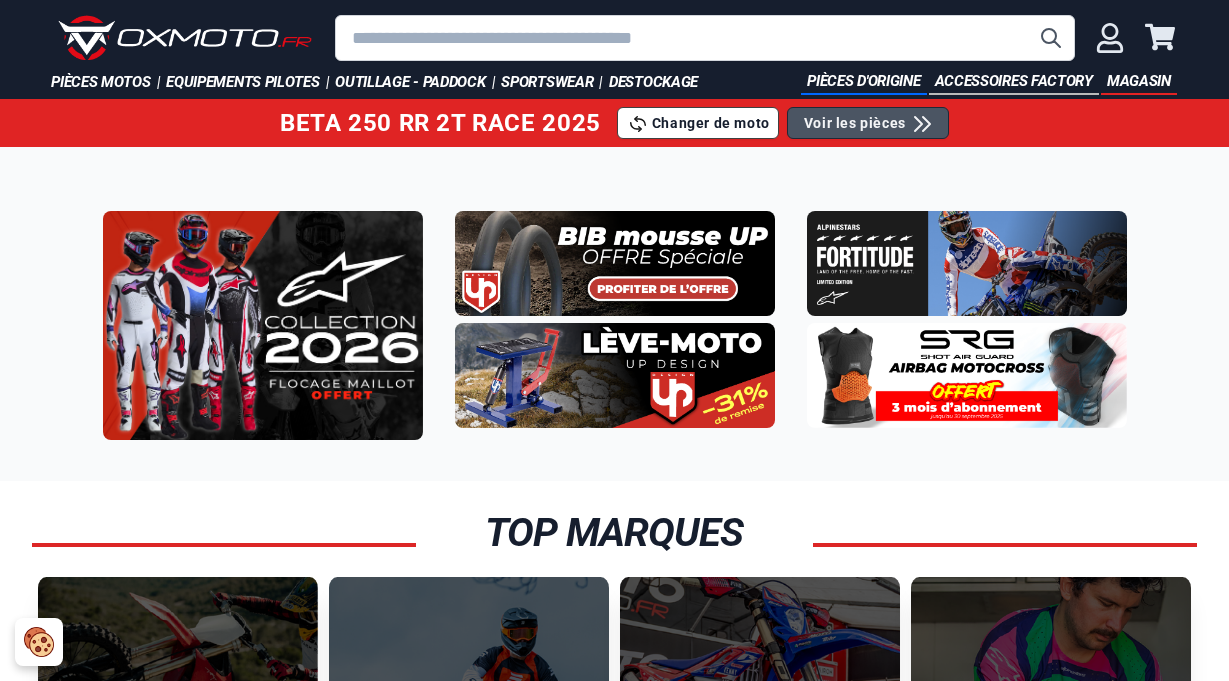 click on "Voir les pièces" at bounding box center (855, 123) 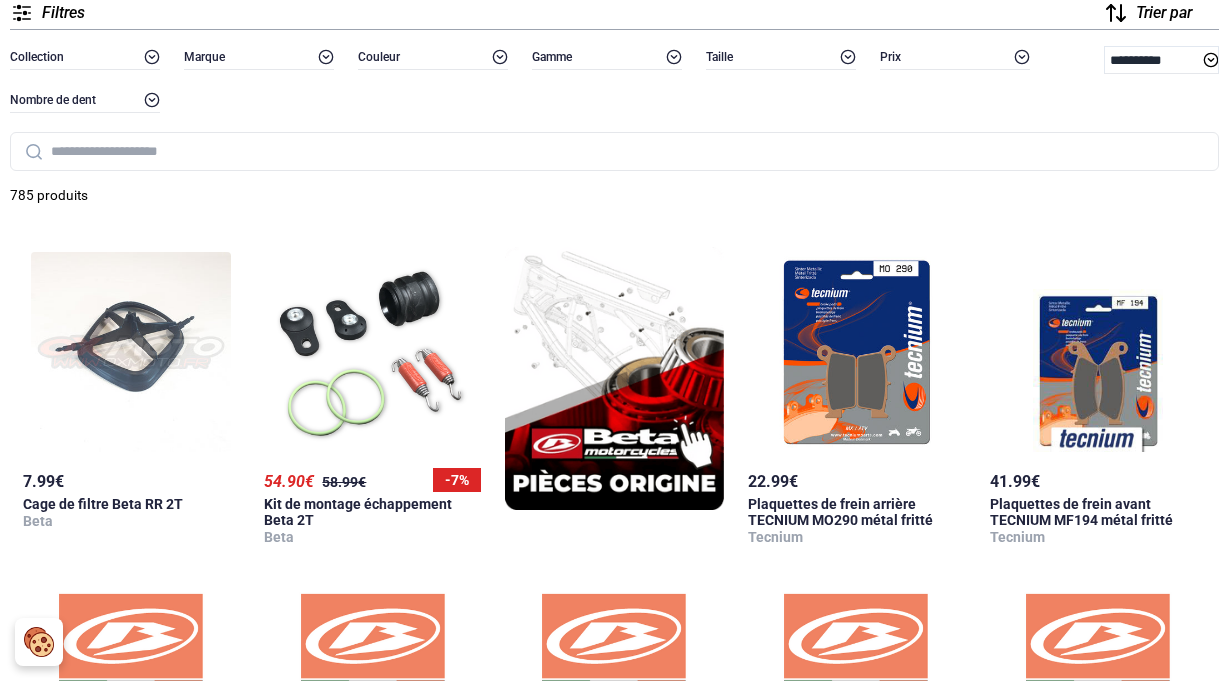 scroll, scrollTop: 0, scrollLeft: 0, axis: both 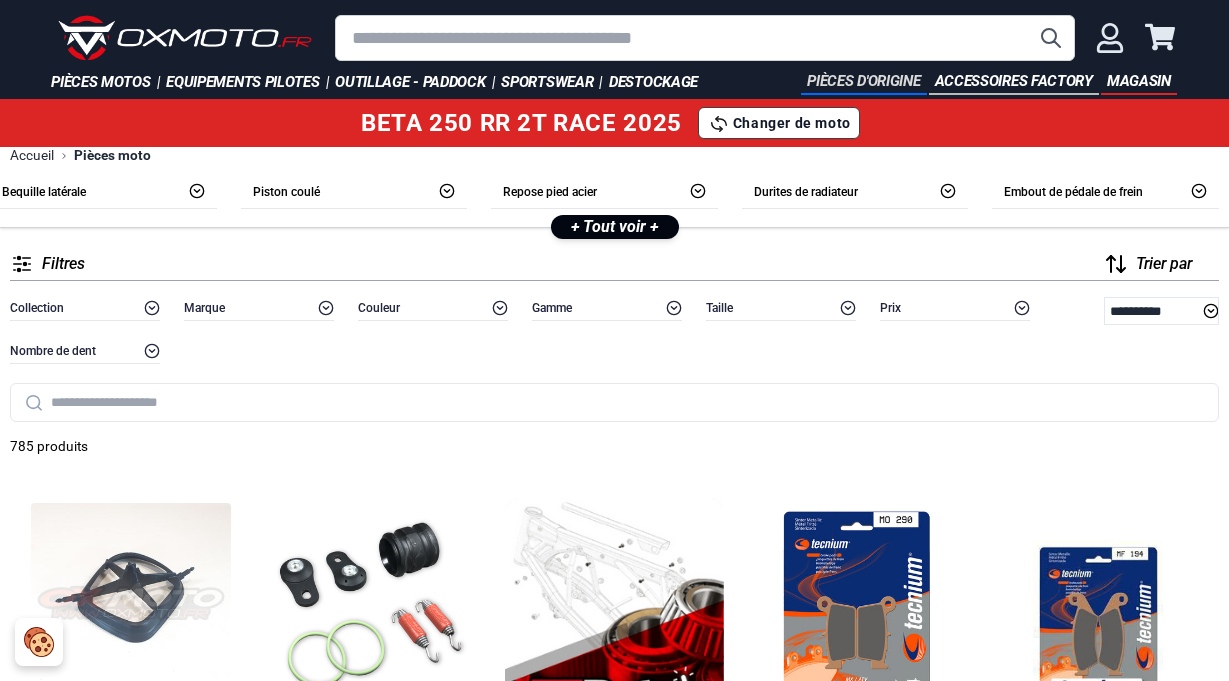 click on "Pièces d'origine" at bounding box center [863, 82] 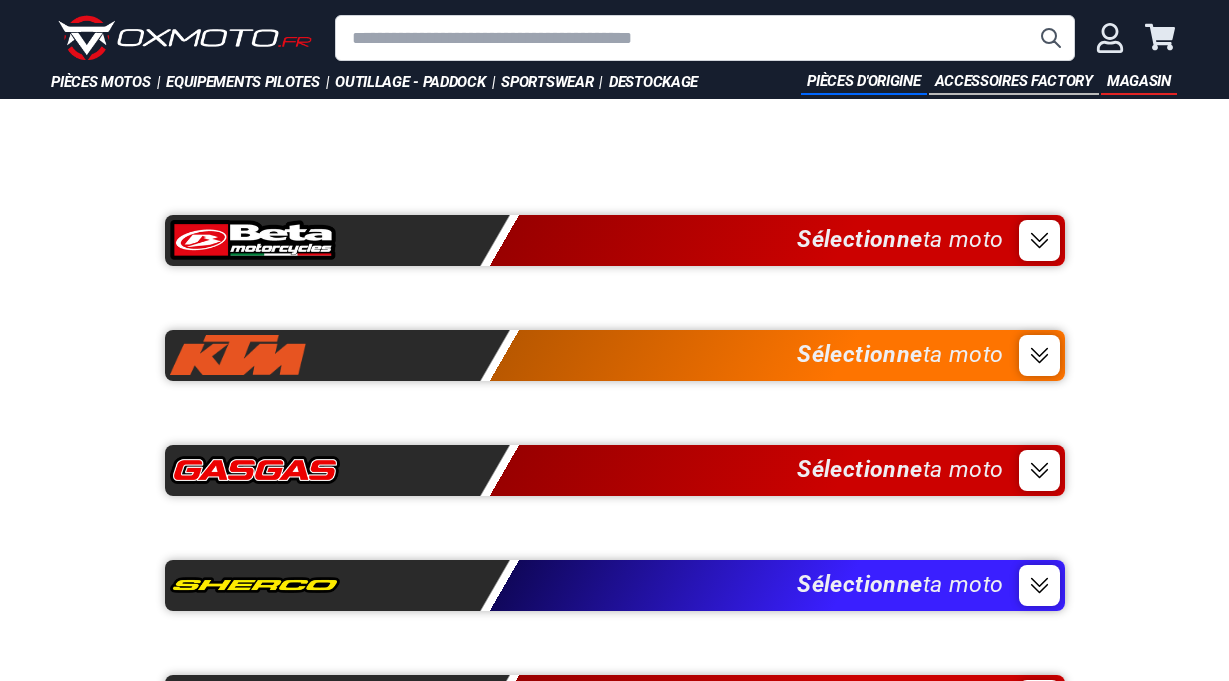 scroll, scrollTop: 0, scrollLeft: 0, axis: both 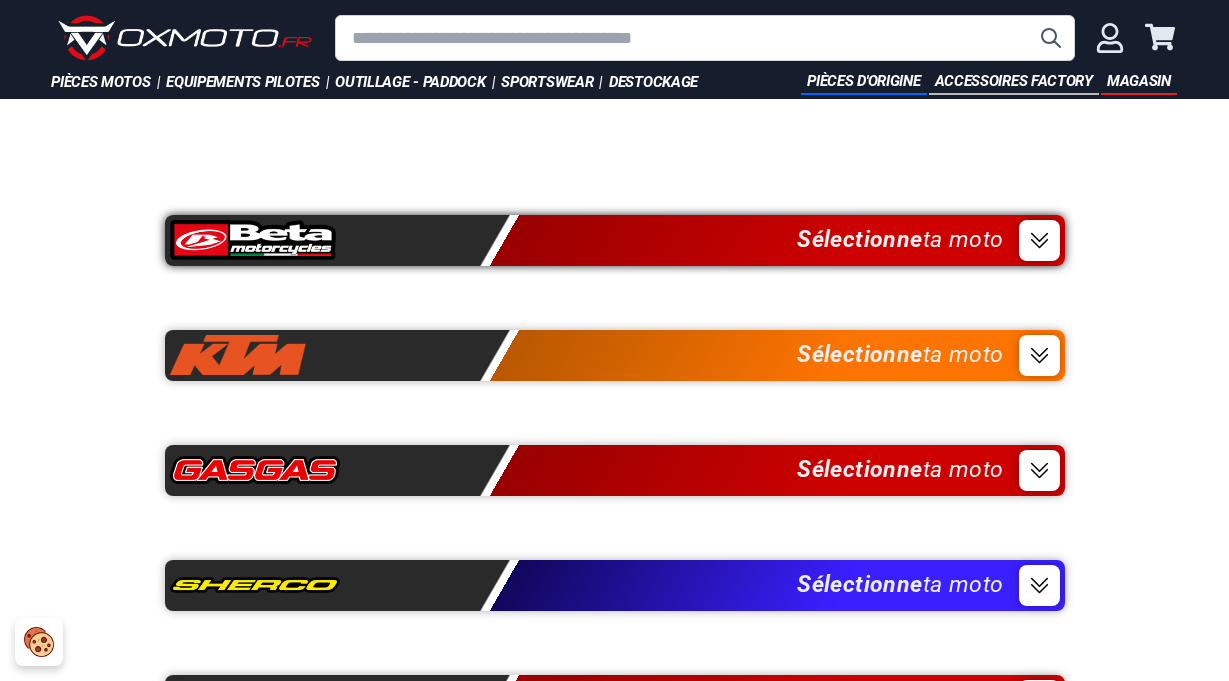 click 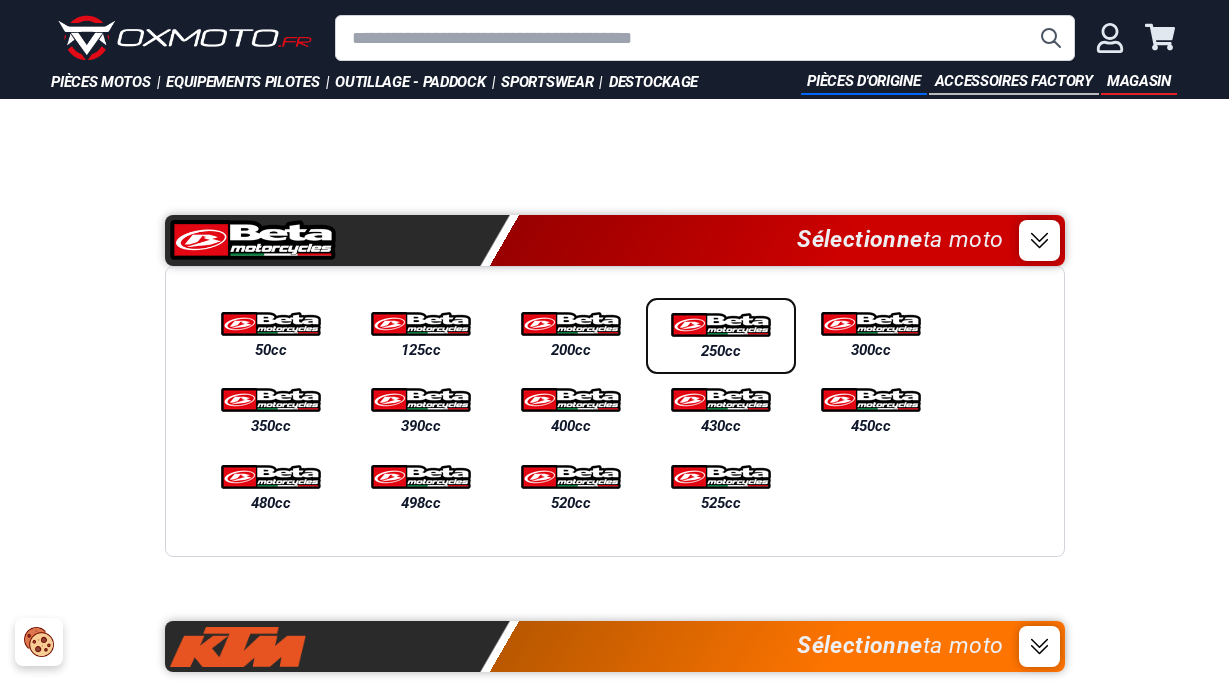 click at bounding box center (721, 325) 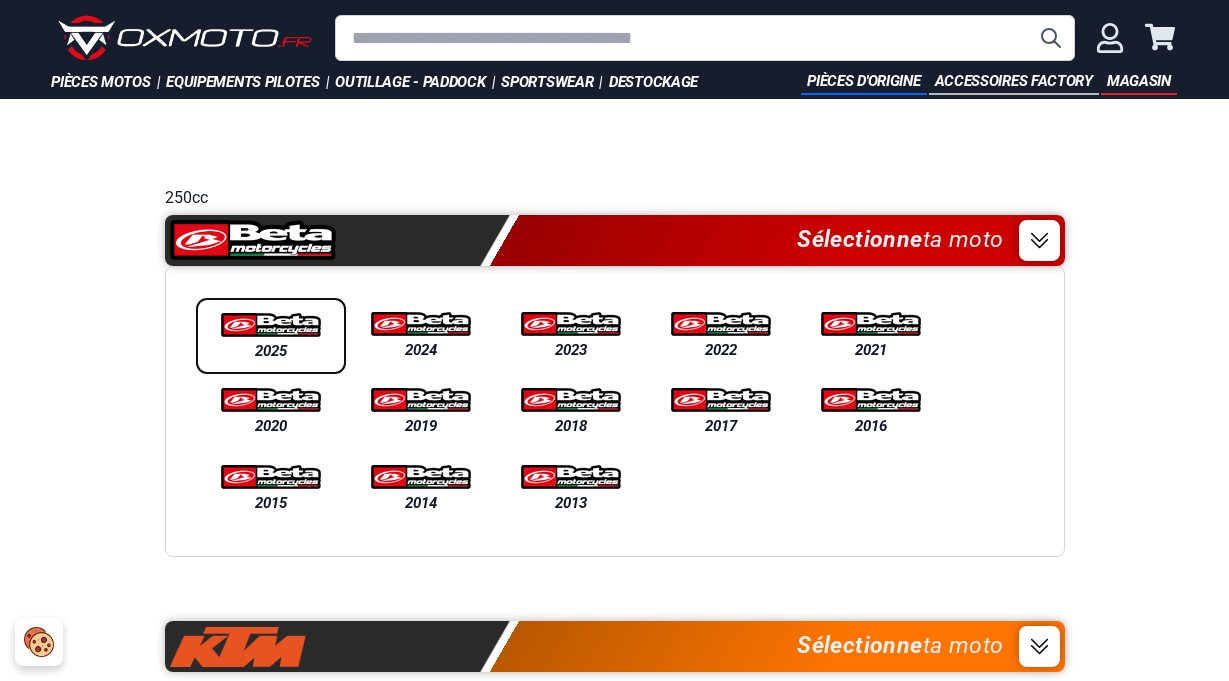 click at bounding box center [271, 325] 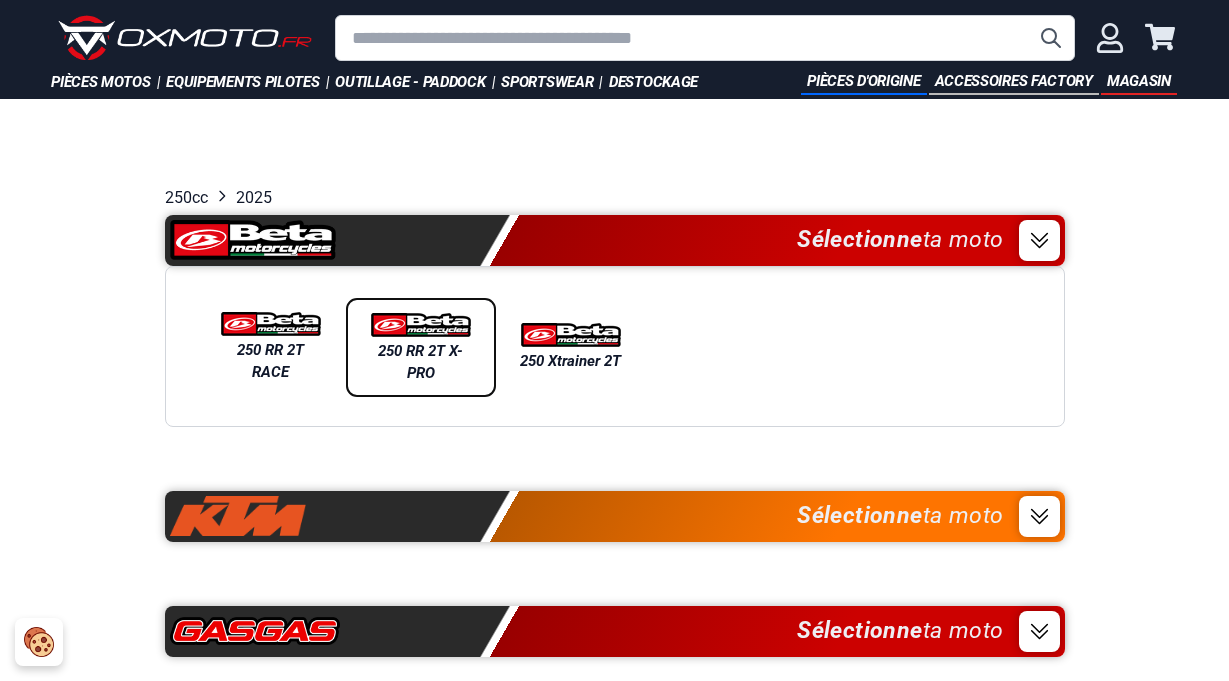 click at bounding box center (421, 325) 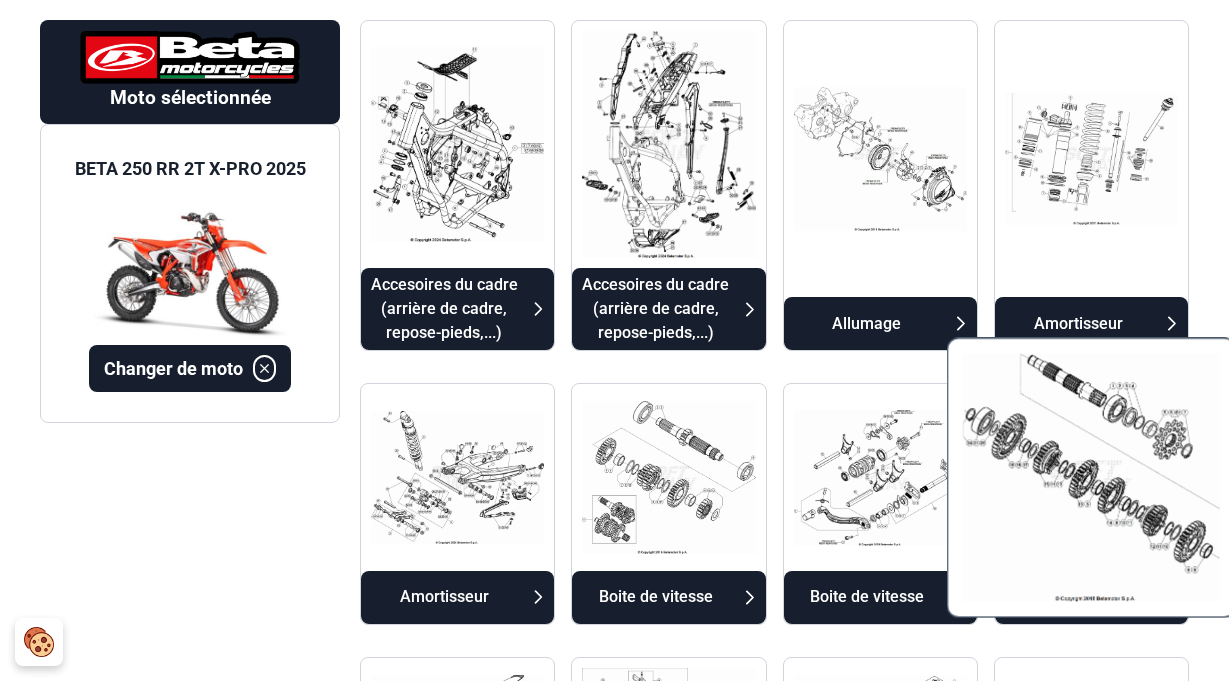 scroll, scrollTop: 200, scrollLeft: 0, axis: vertical 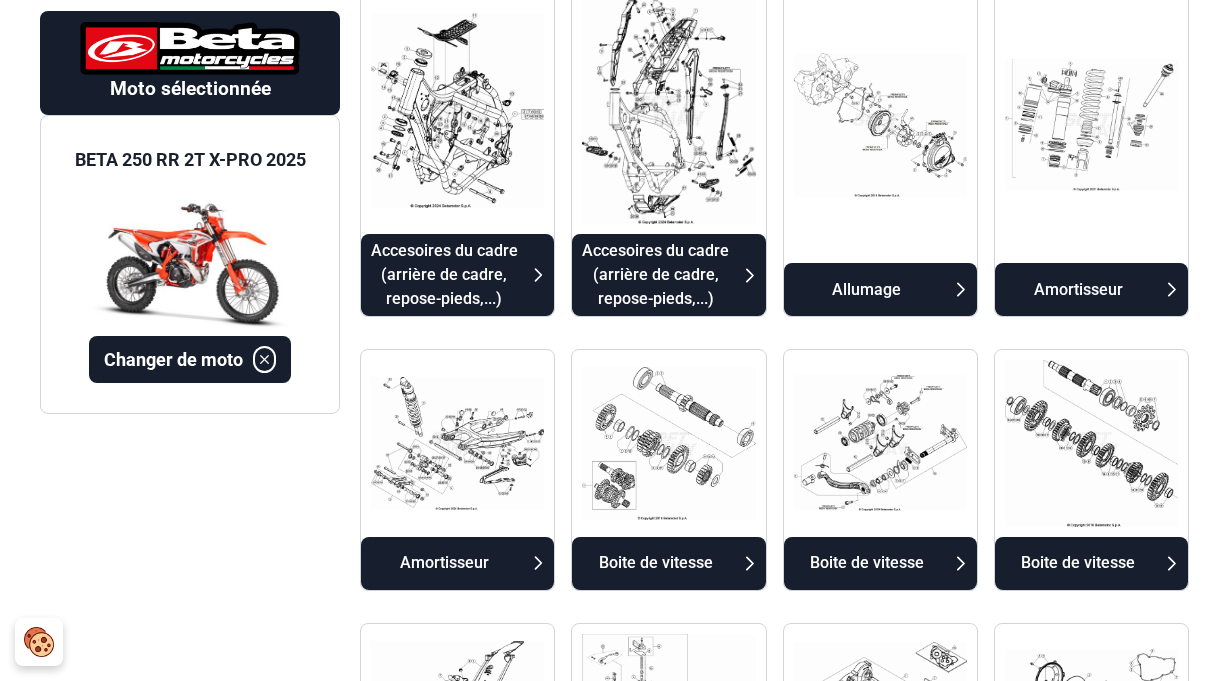 click on "Amortisseur" at bounding box center [1078, 290] 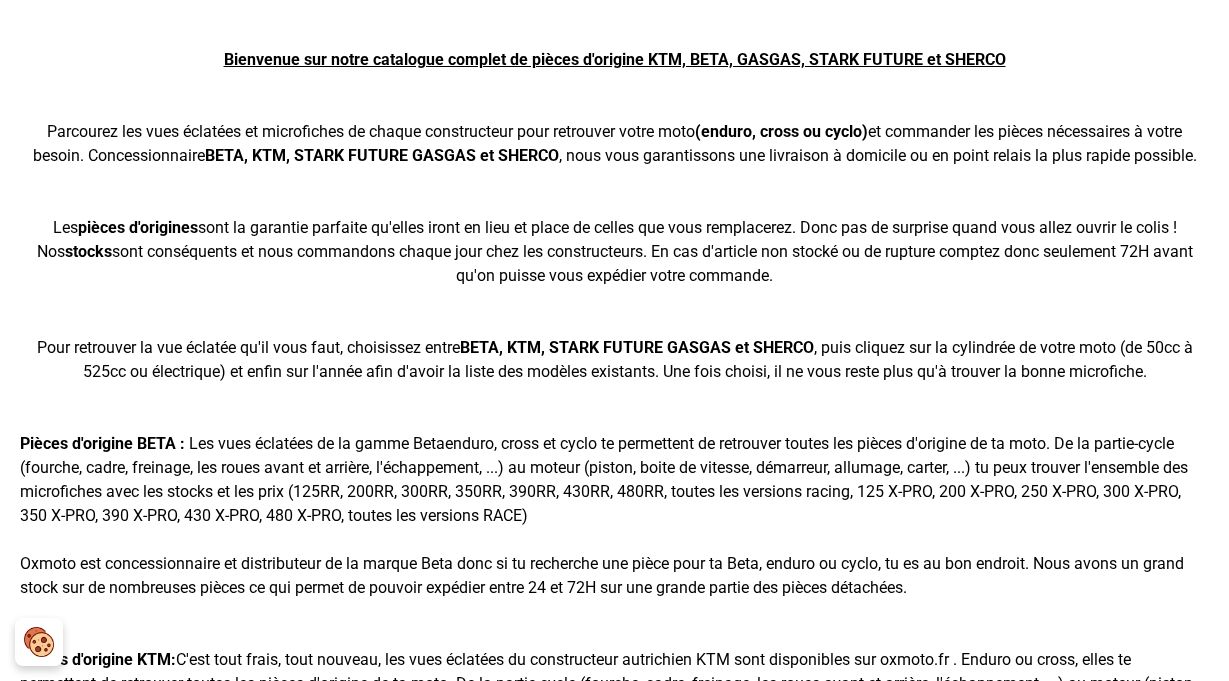 scroll, scrollTop: 1400, scrollLeft: 0, axis: vertical 